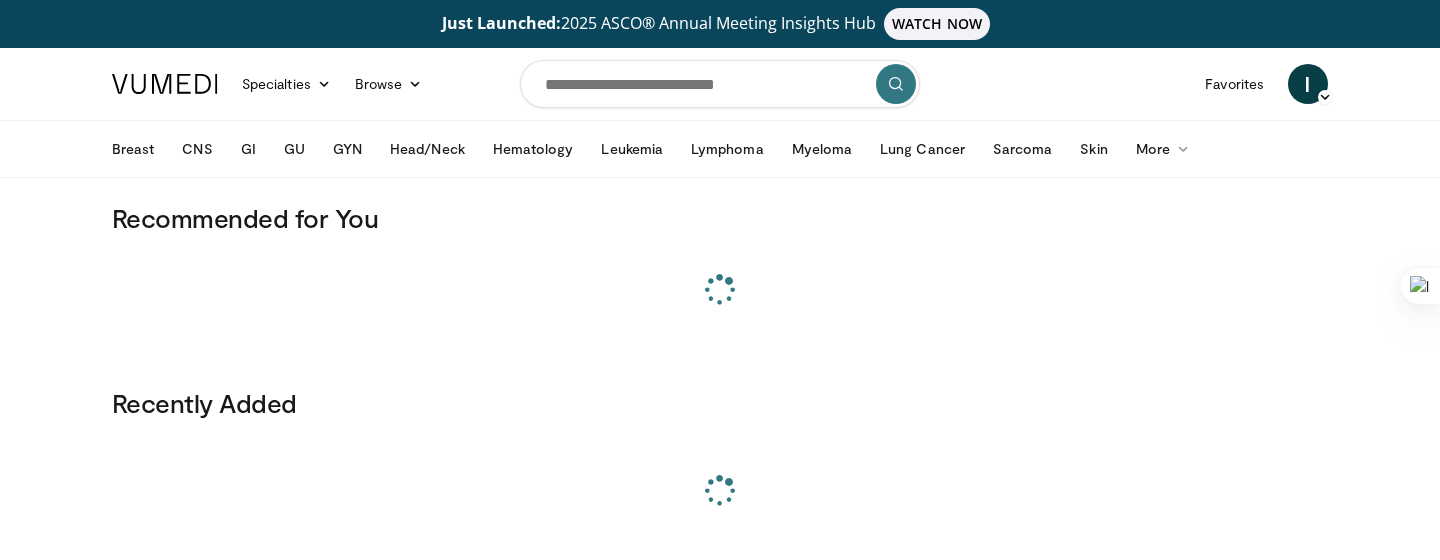 scroll, scrollTop: 0, scrollLeft: 0, axis: both 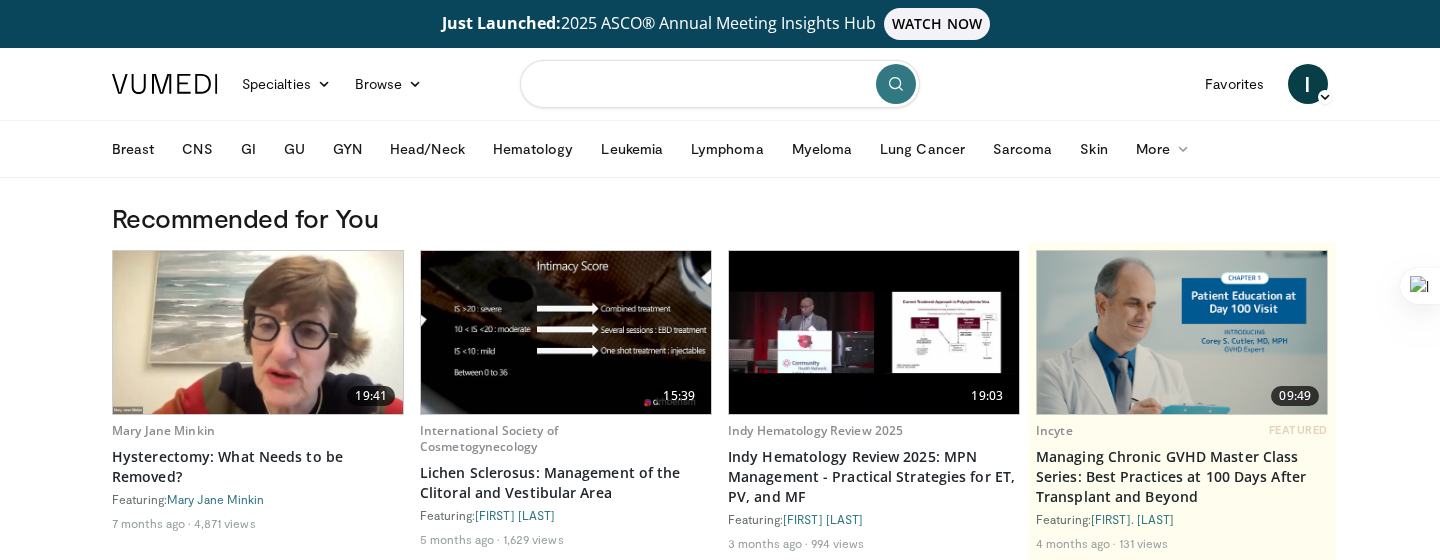 click at bounding box center (720, 84) 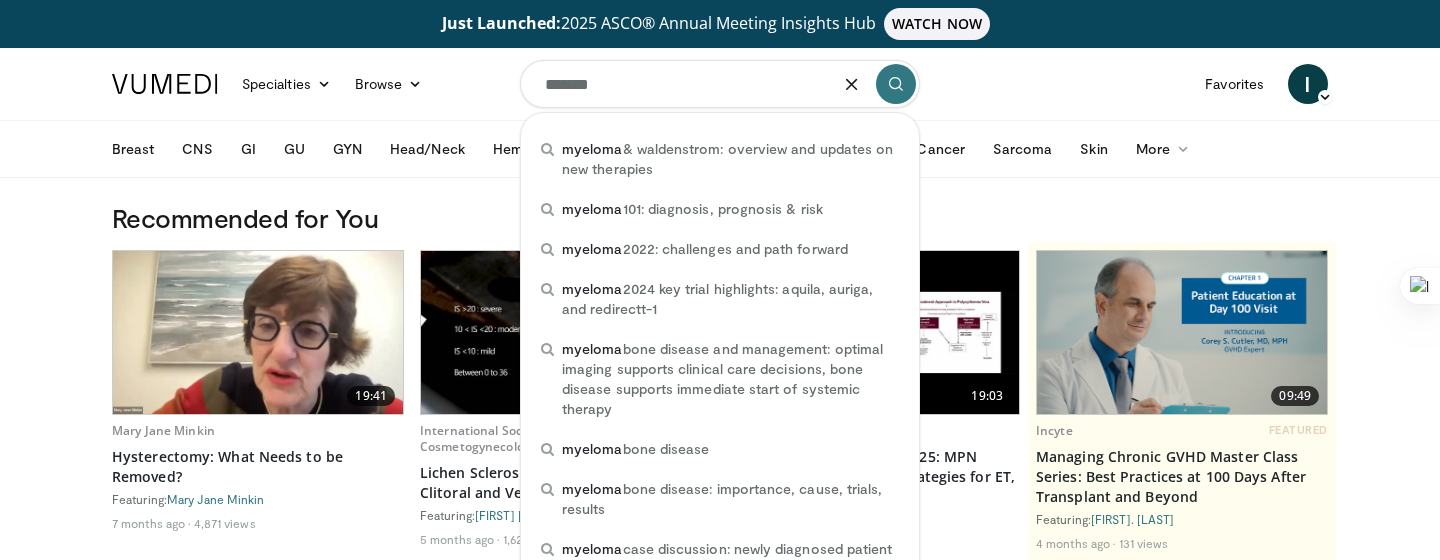 type on "*******" 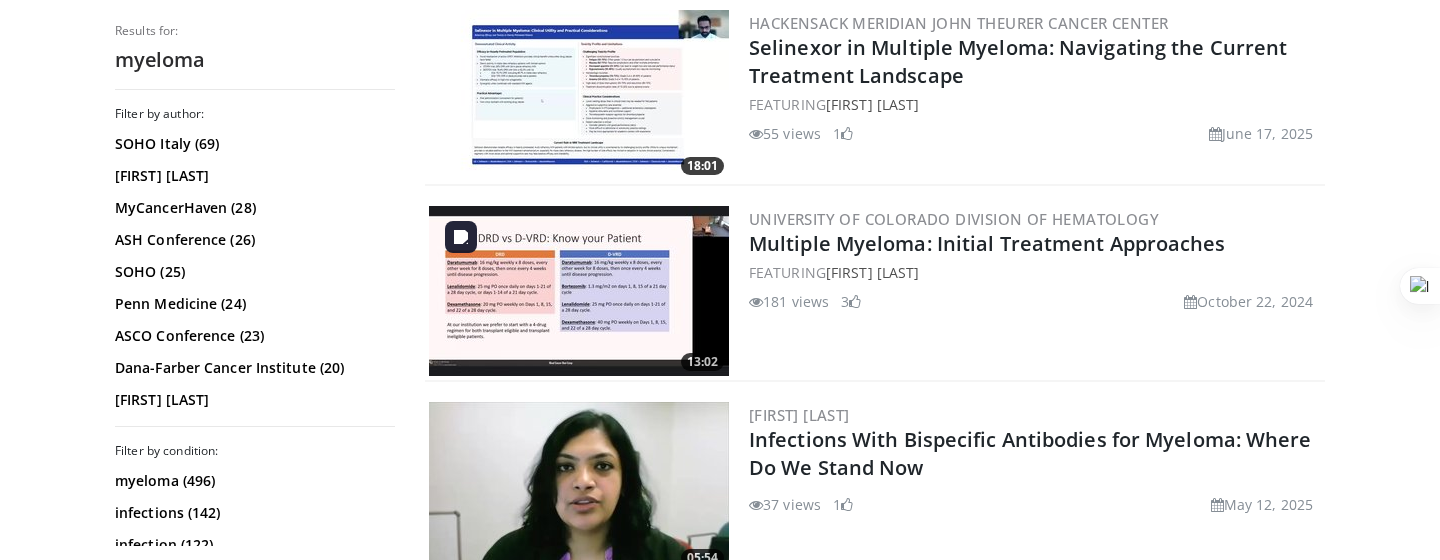 scroll, scrollTop: 2225, scrollLeft: 0, axis: vertical 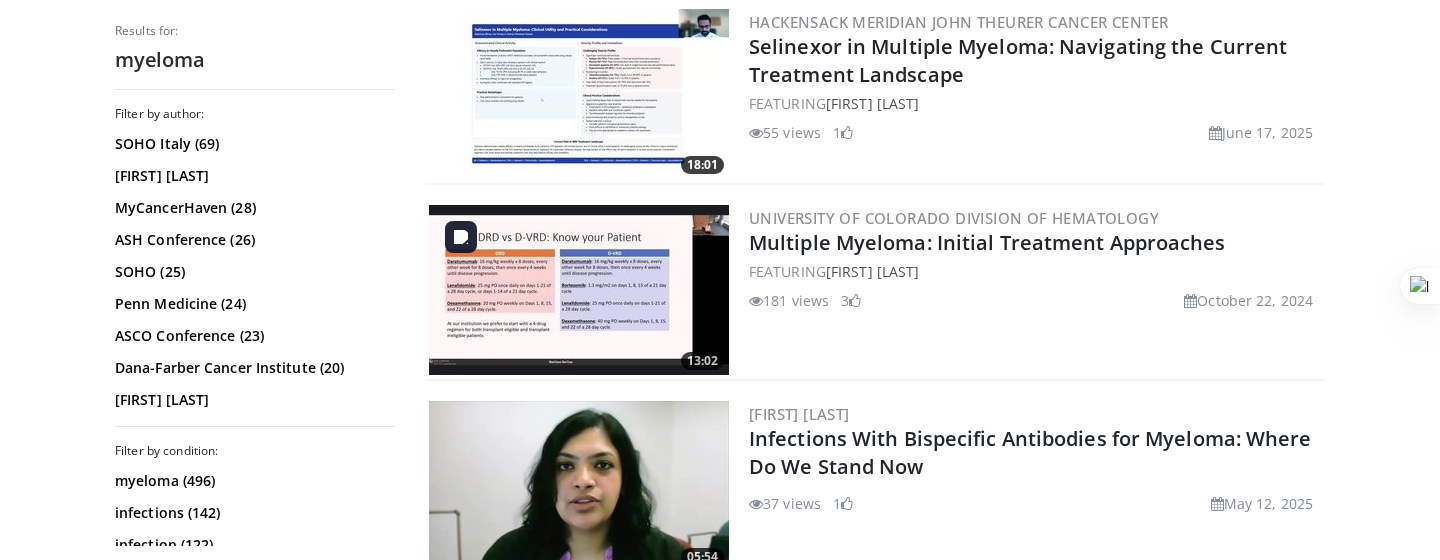 click at bounding box center [579, 290] 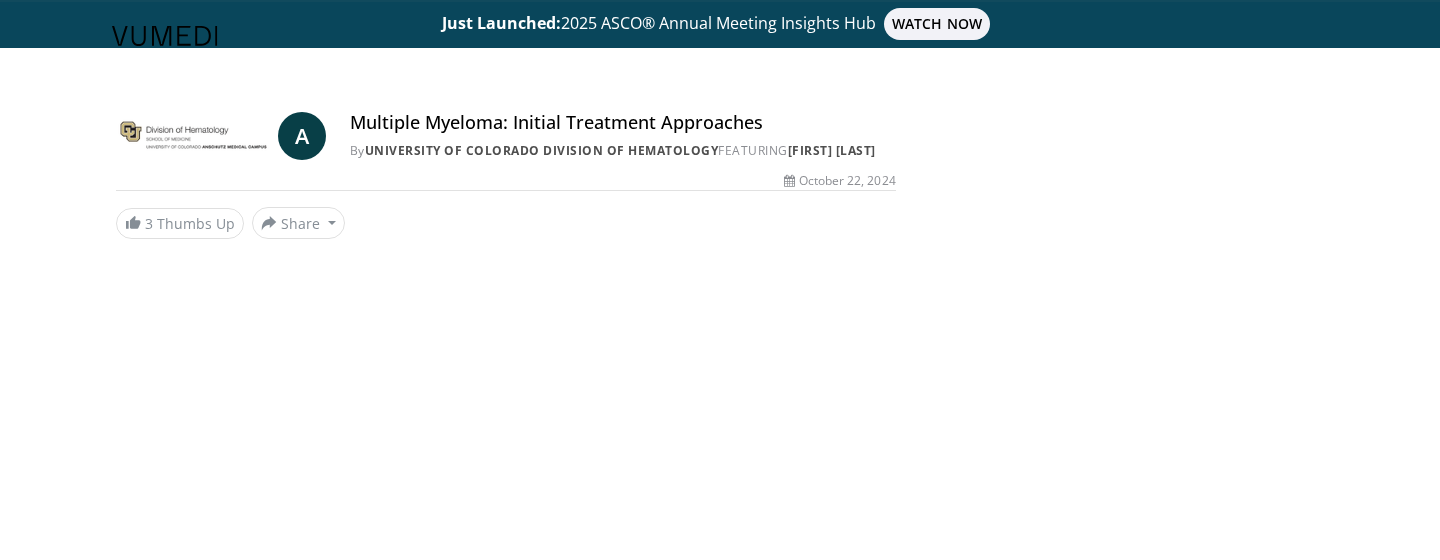 scroll, scrollTop: 0, scrollLeft: 0, axis: both 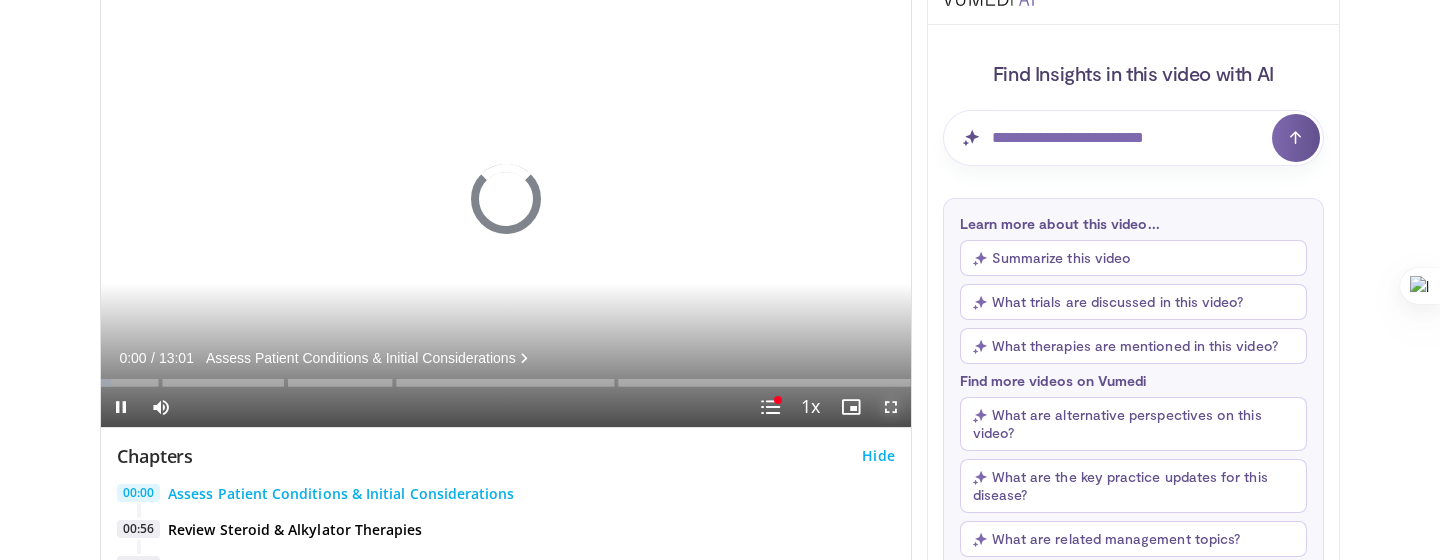 click at bounding box center (891, 407) 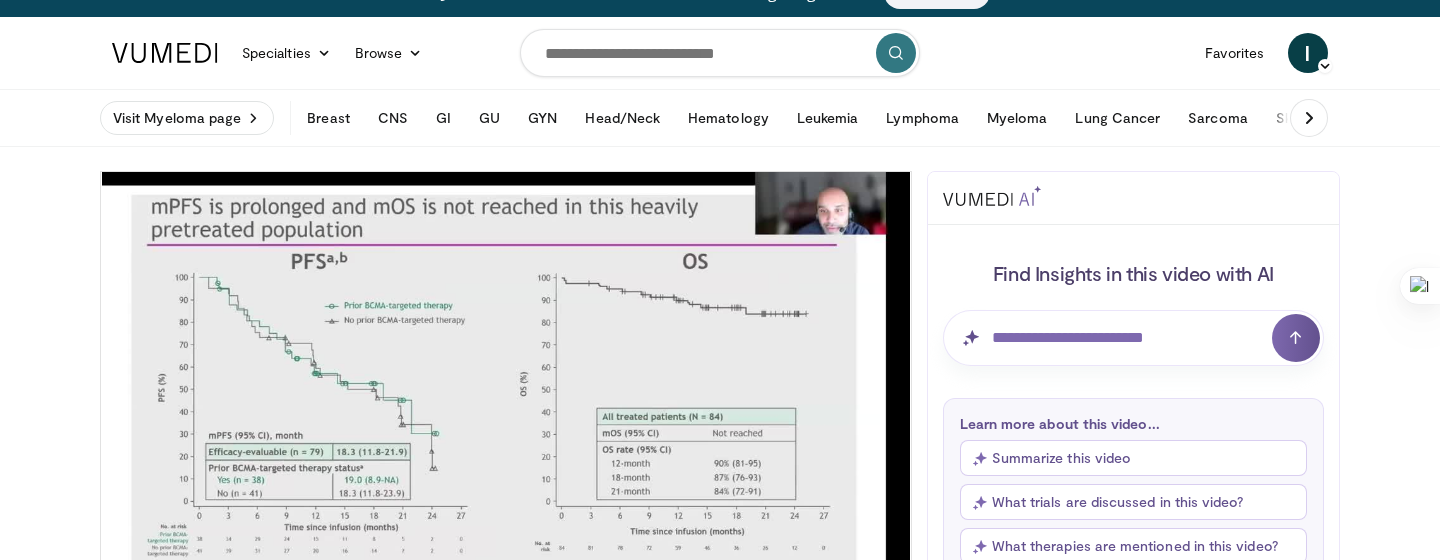 scroll, scrollTop: 24, scrollLeft: 0, axis: vertical 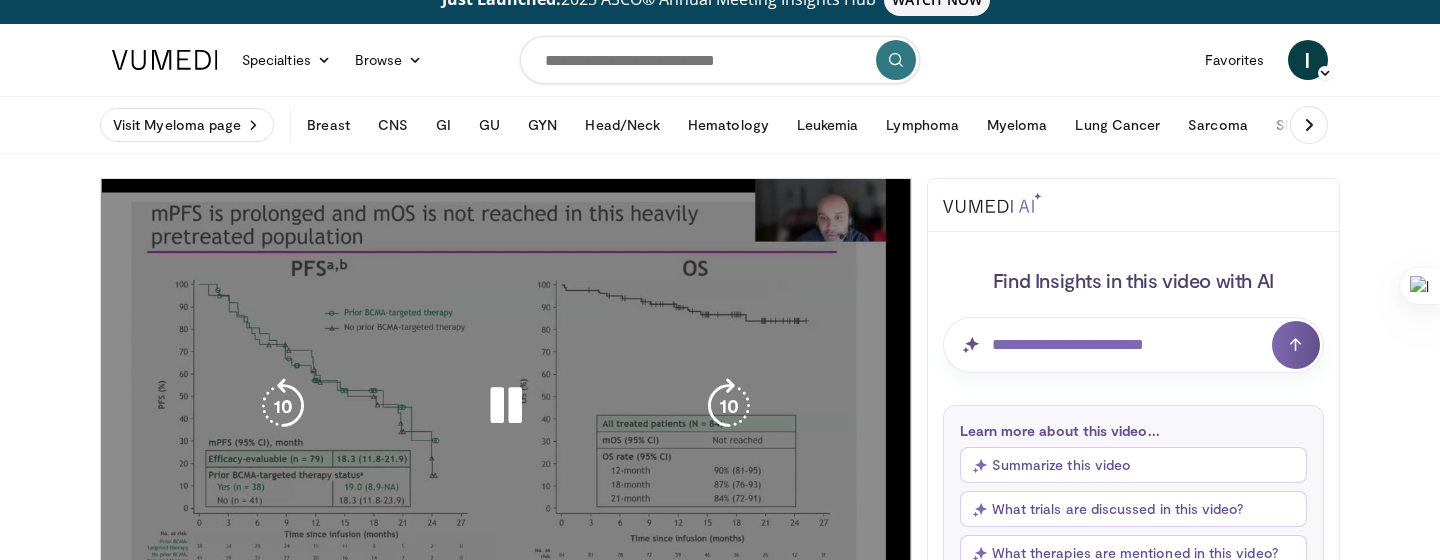 click on "10 seconds
Tap to unmute" at bounding box center [506, 406] 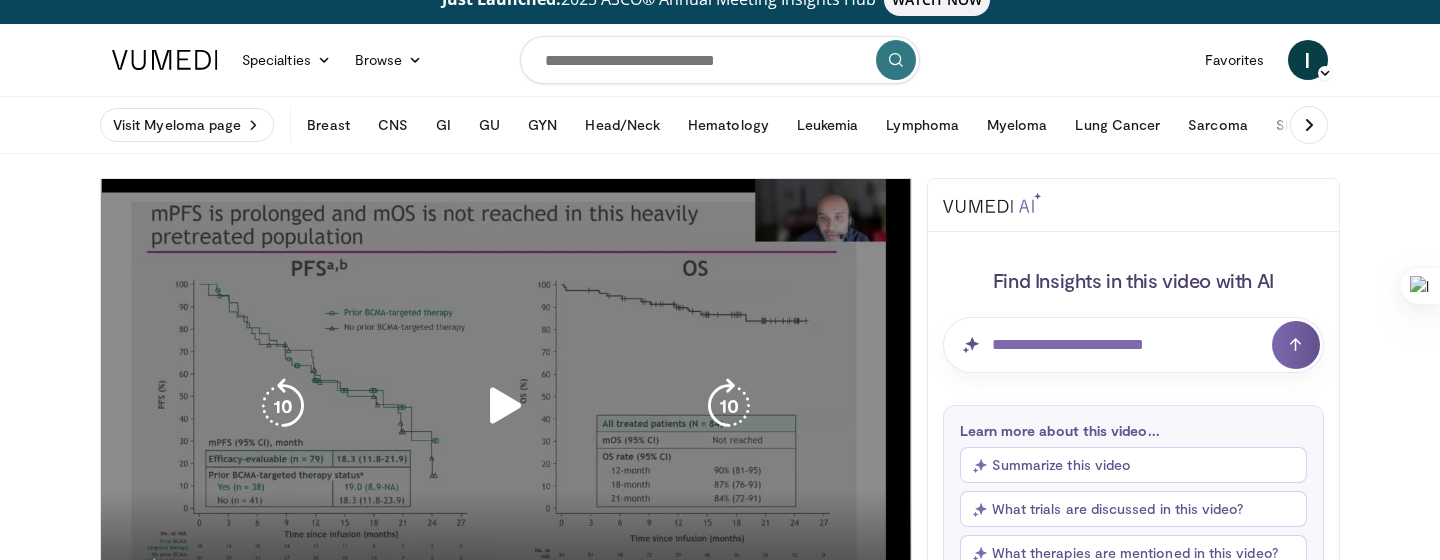 click on "10 seconds
Tap to unmute" at bounding box center [506, 406] 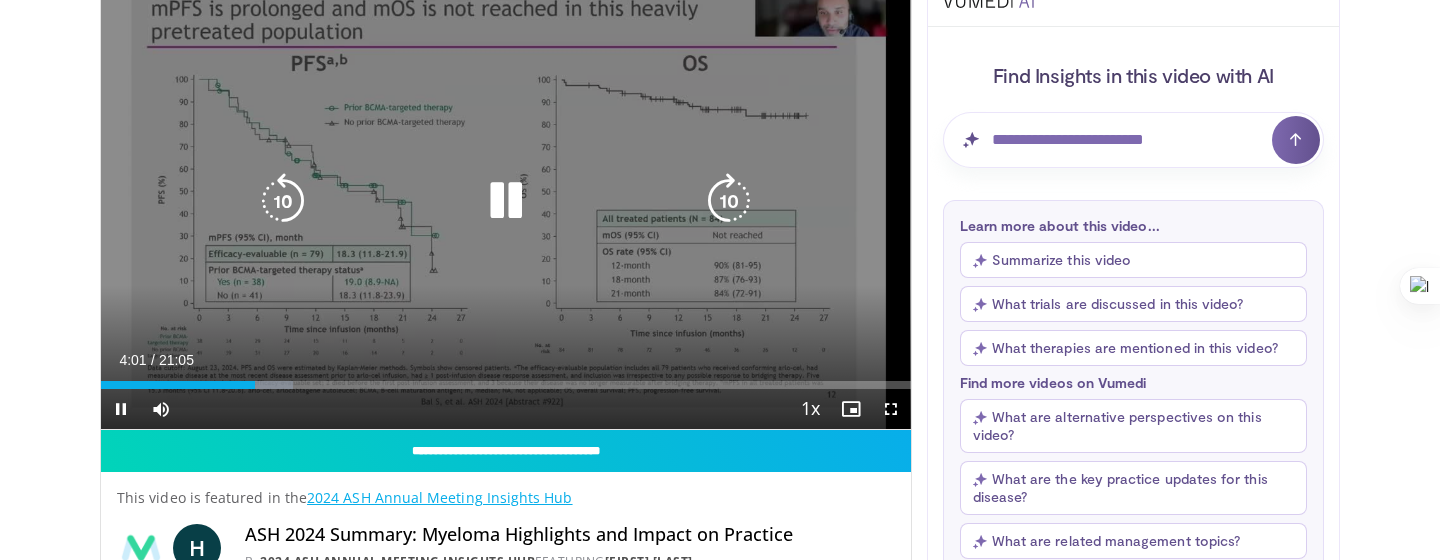 scroll, scrollTop: 245, scrollLeft: 0, axis: vertical 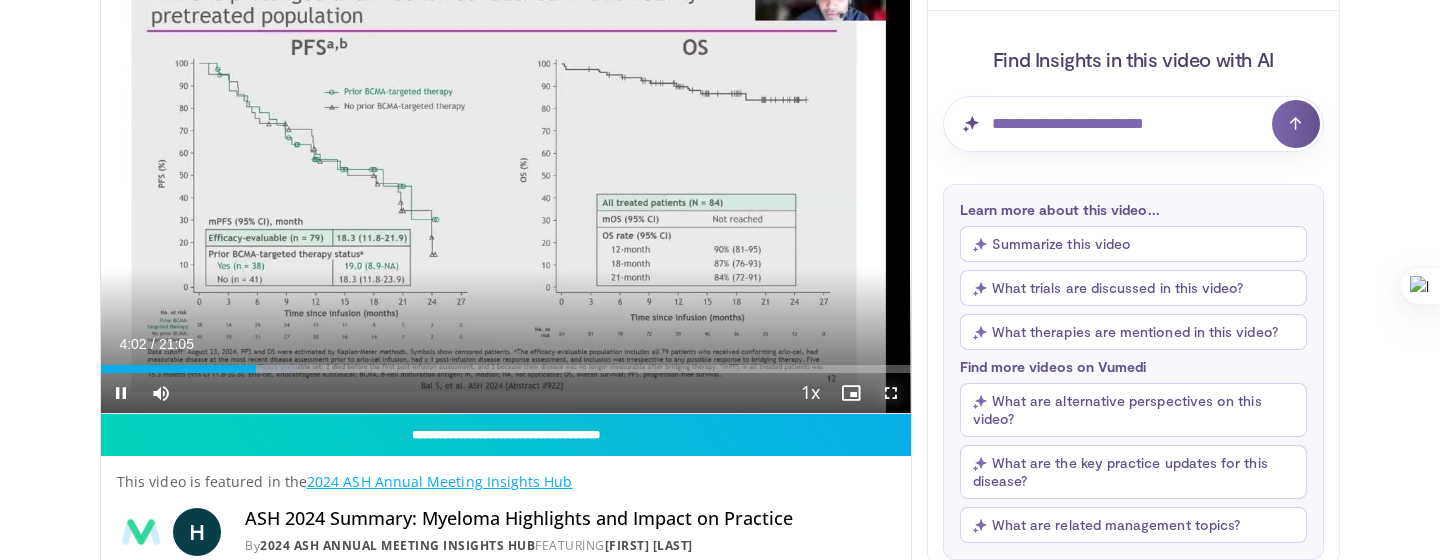 click at bounding box center (891, 393) 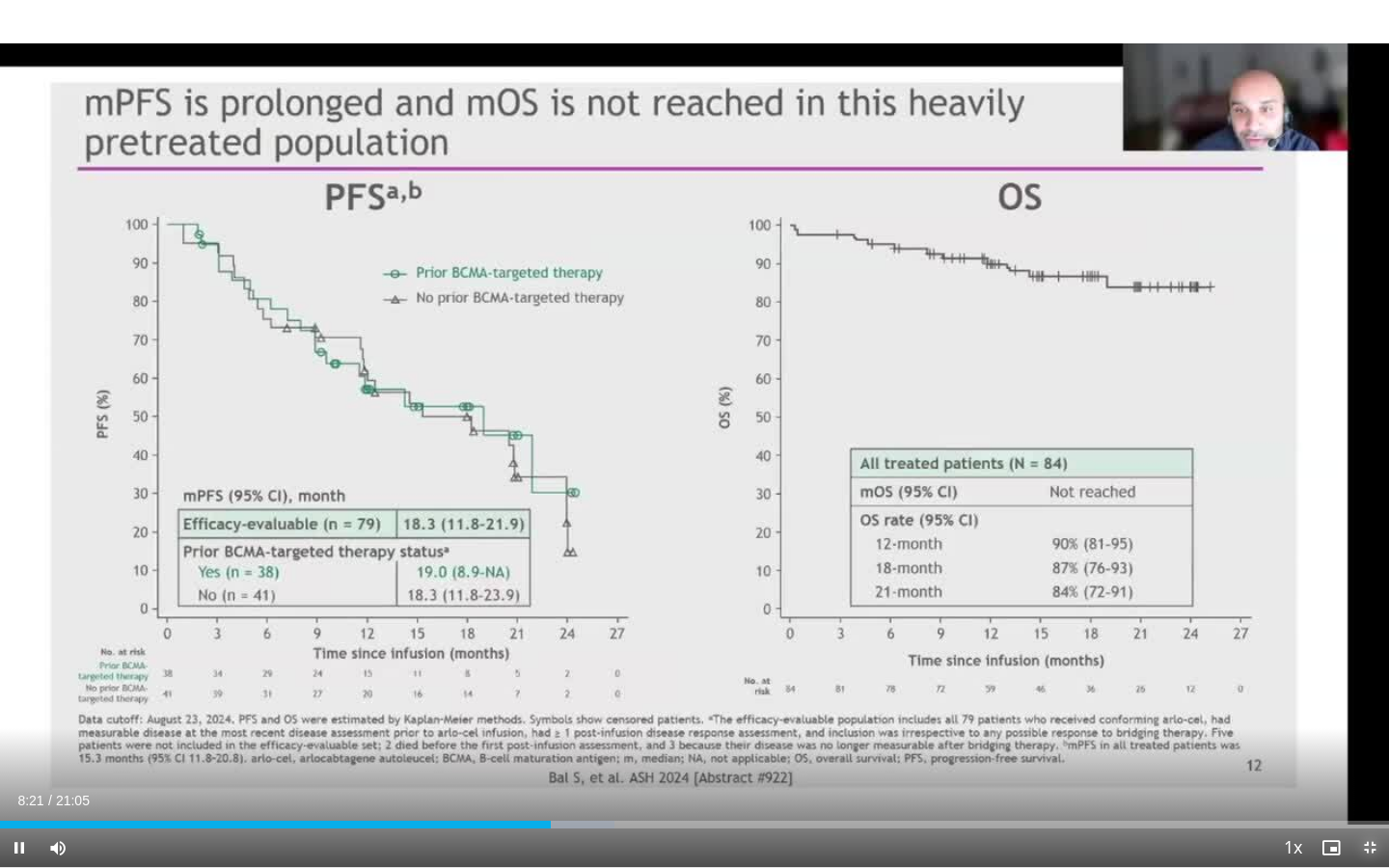 click at bounding box center [1370, 848] 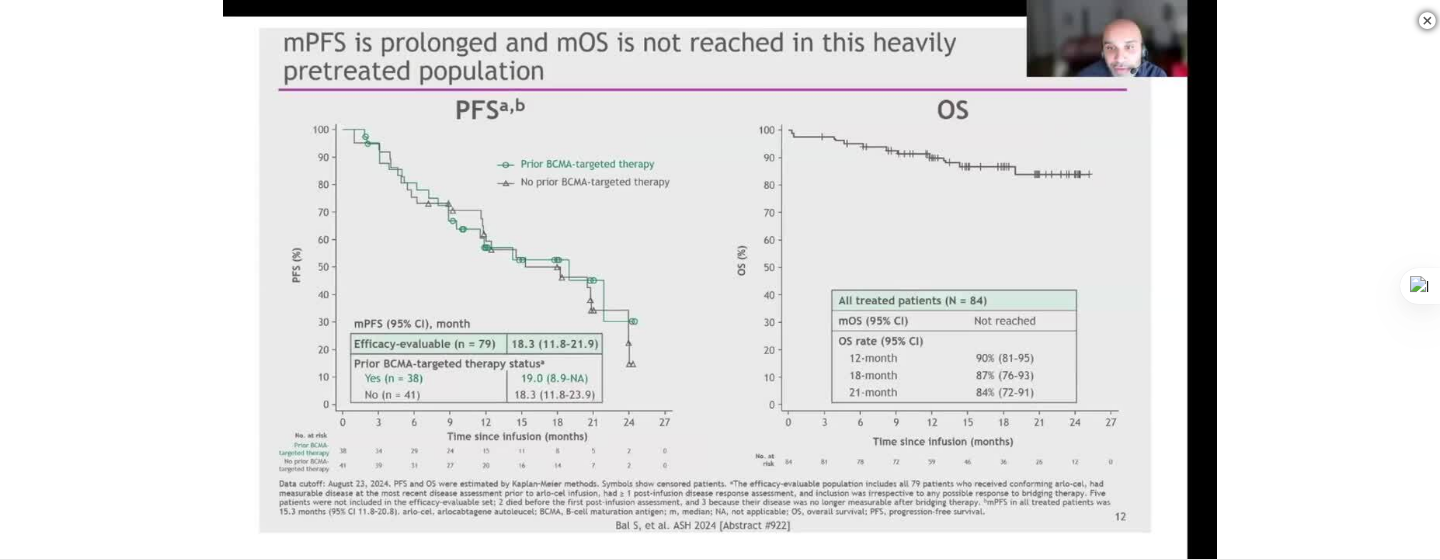 scroll, scrollTop: 356, scrollLeft: 0, axis: vertical 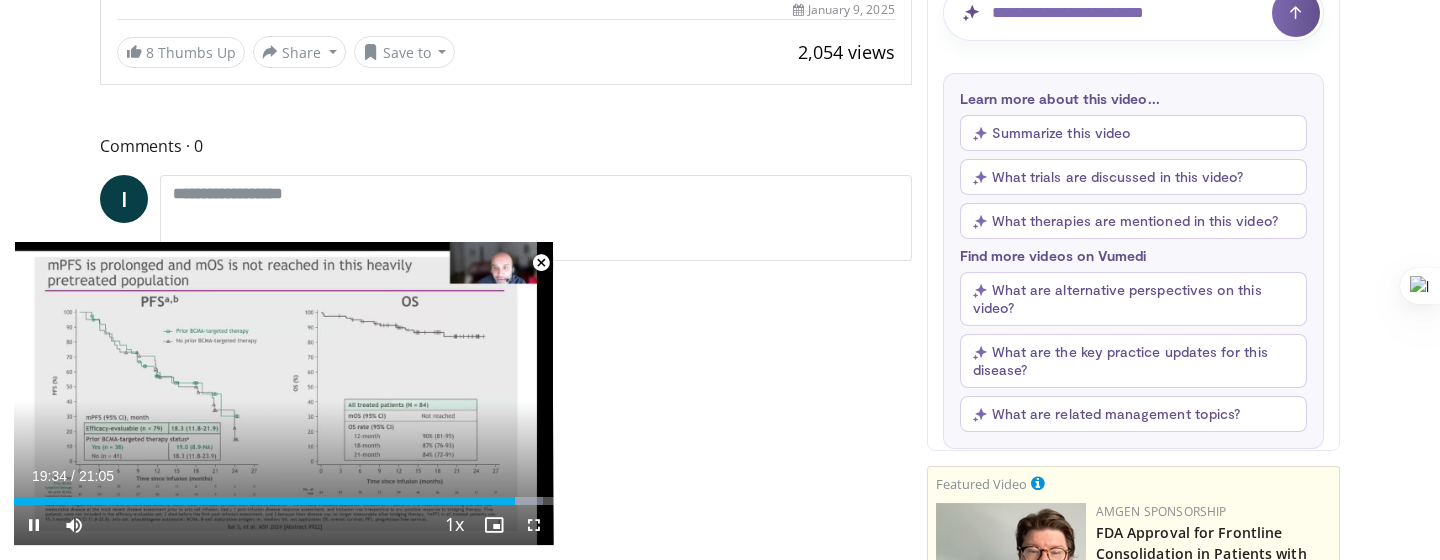 click at bounding box center (541, 263) 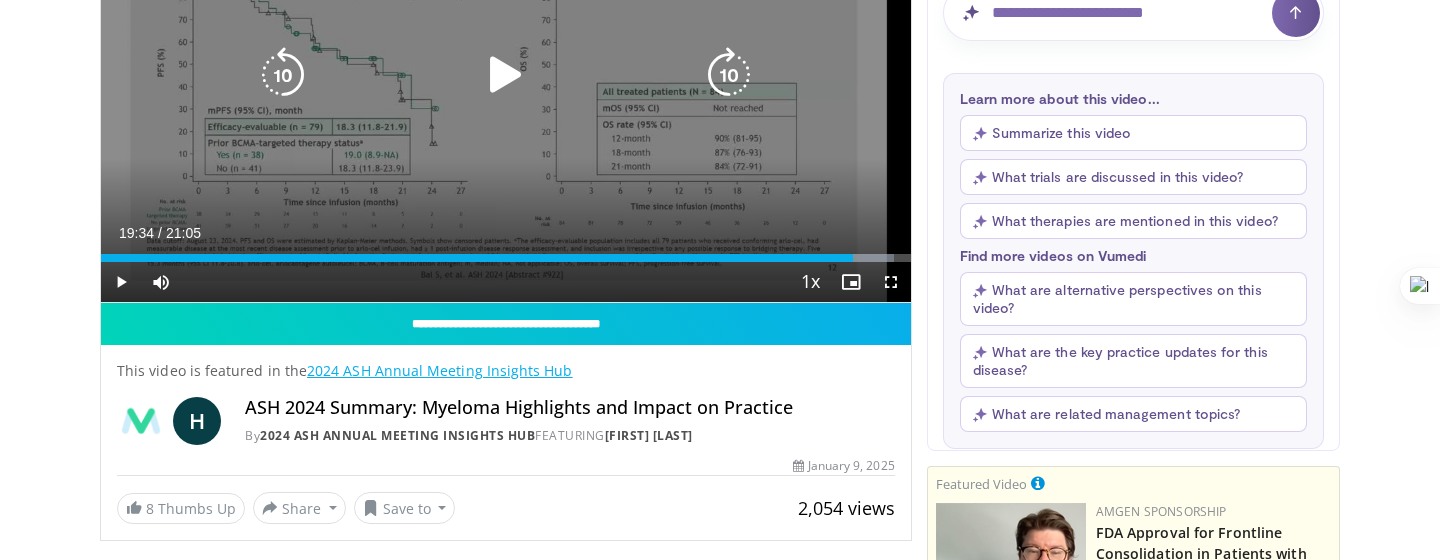 click on "10 seconds
Tap to unmute" at bounding box center (506, 74) 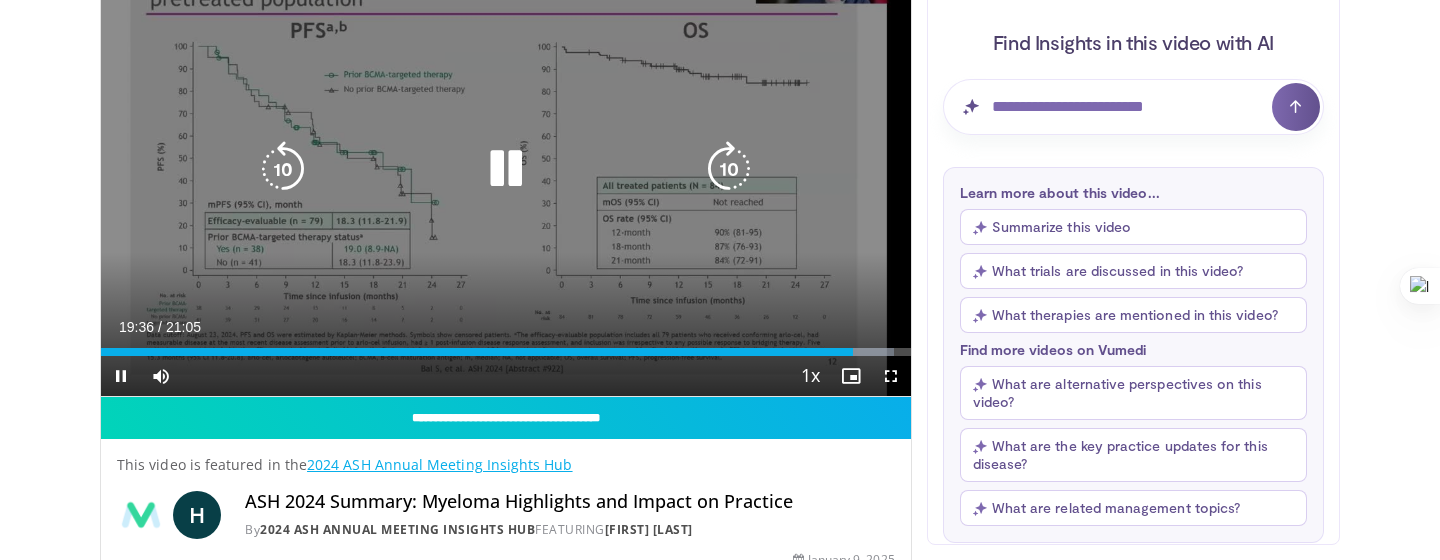 scroll, scrollTop: 261, scrollLeft: 0, axis: vertical 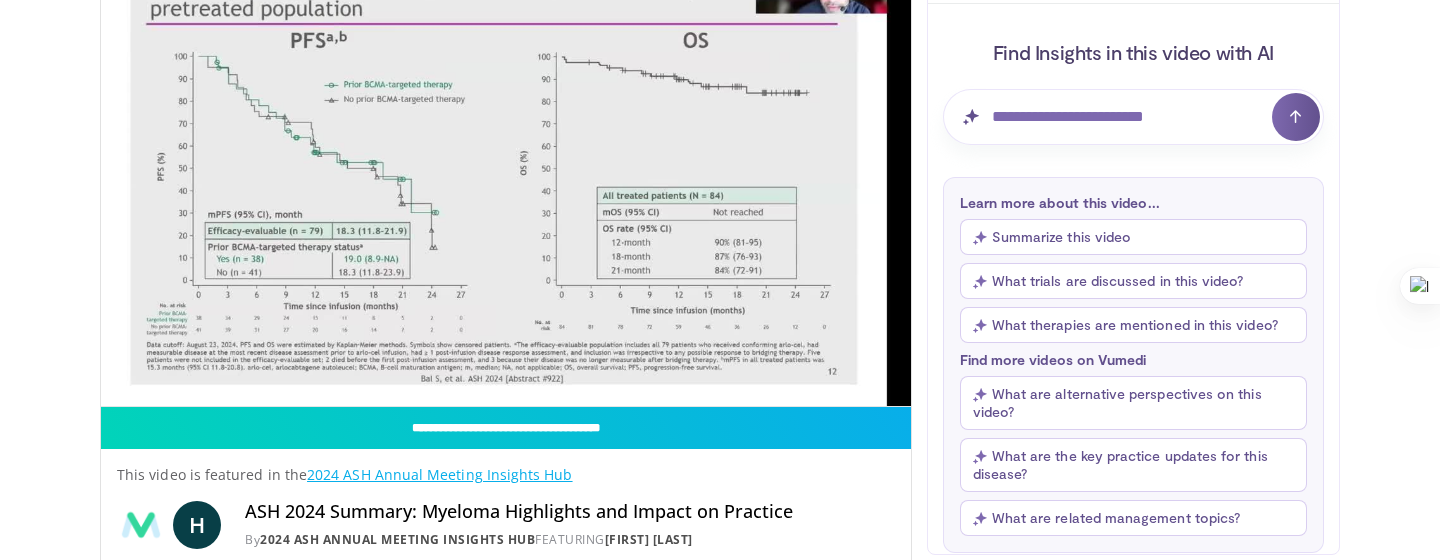 click on "Summarize this video" at bounding box center [1133, 237] 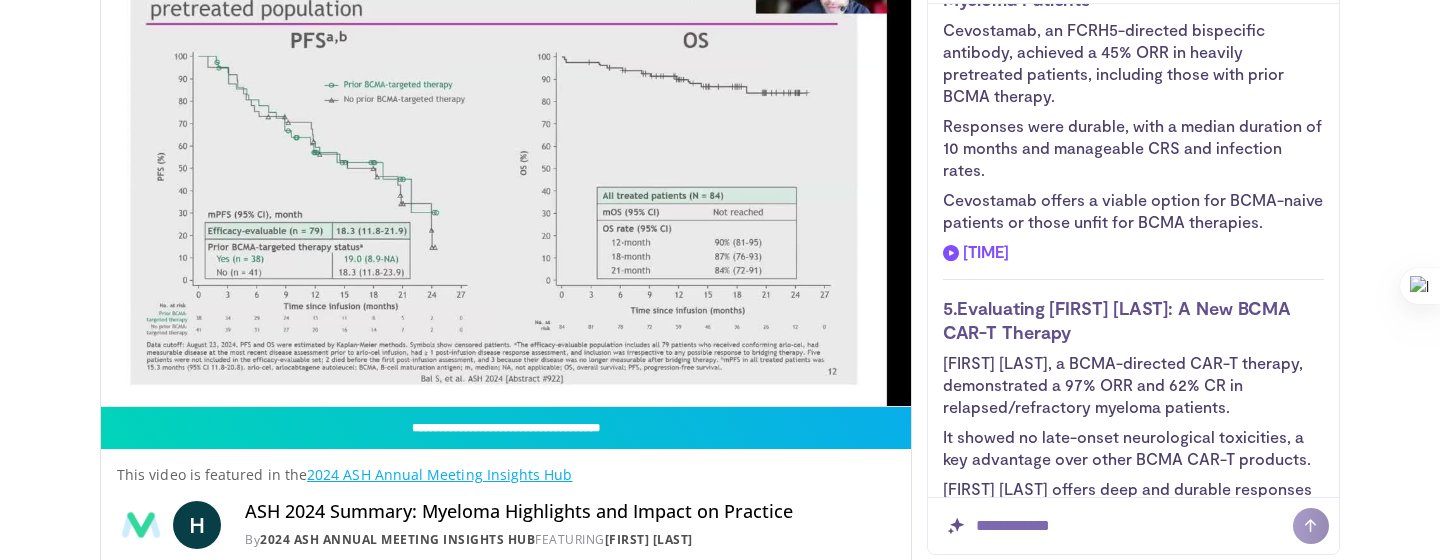 scroll, scrollTop: 1605, scrollLeft: 0, axis: vertical 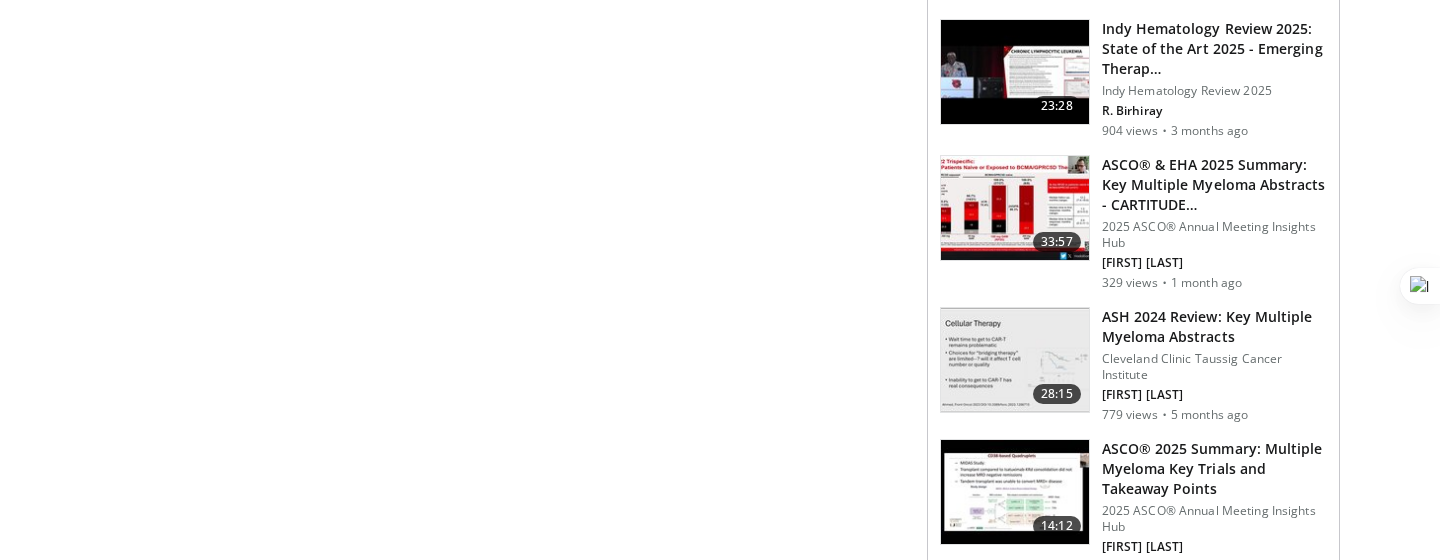 click on "ASH 2024 Review: Key Multiple Myeloma Abstracts" at bounding box center [1214, 327] 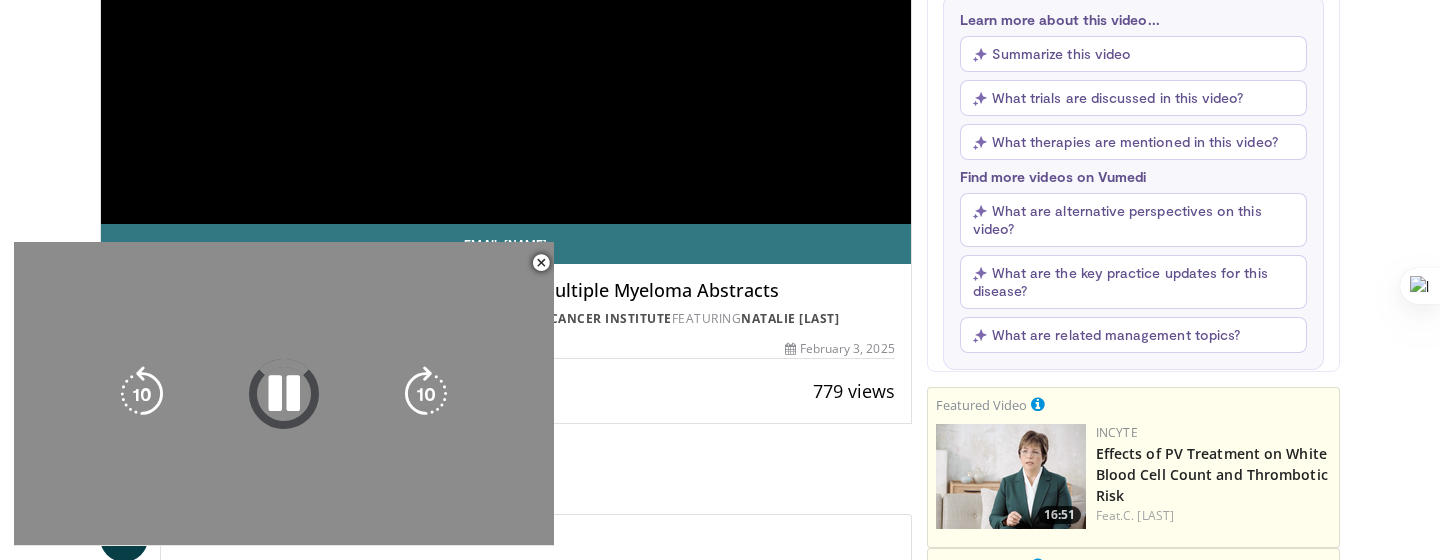 scroll, scrollTop: 445, scrollLeft: 0, axis: vertical 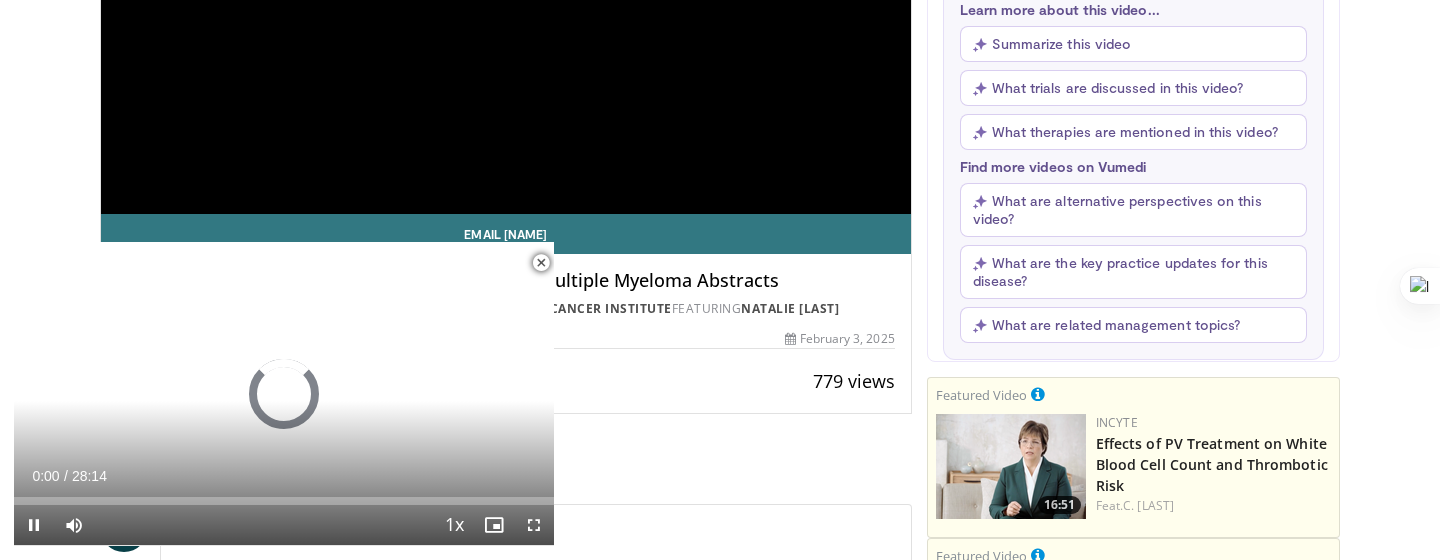 click at bounding box center (541, 263) 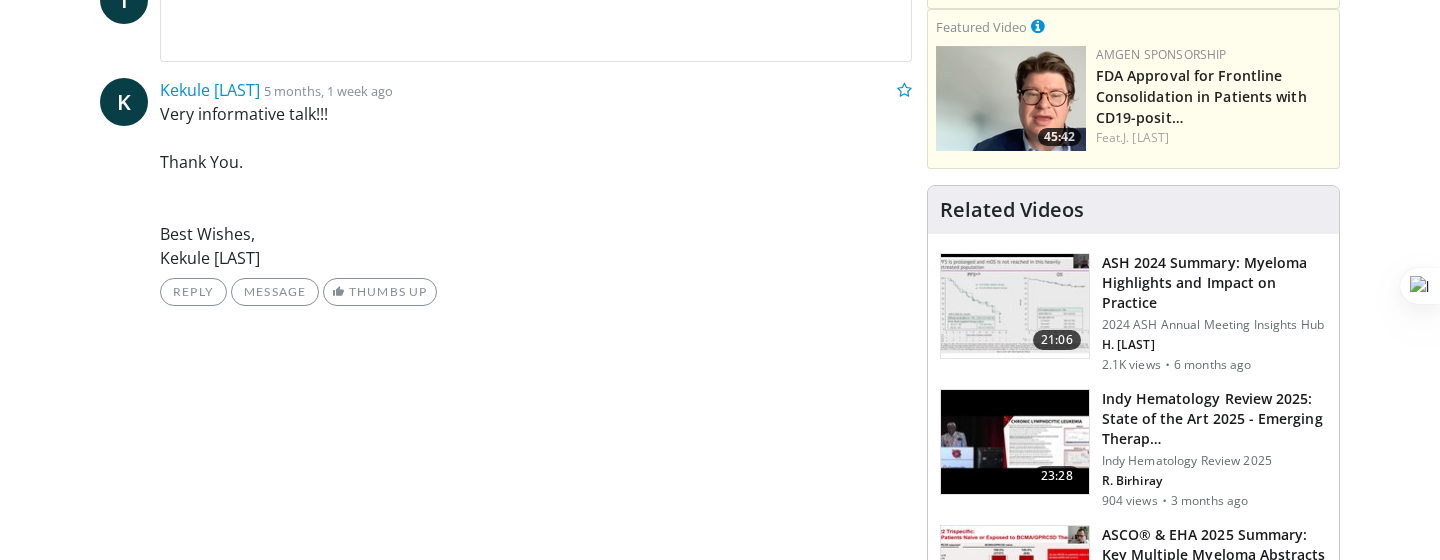 scroll, scrollTop: 1443, scrollLeft: 0, axis: vertical 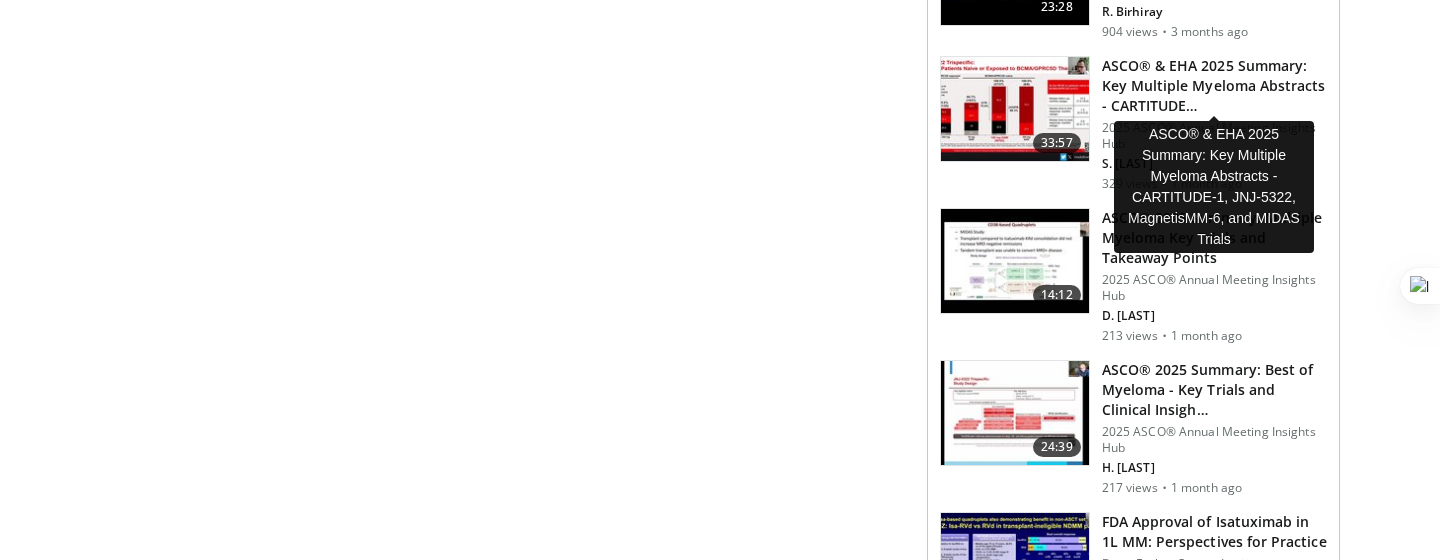 click on "ASCO® & EHA 2025 Summary: Key Multiple Myeloma Abstracts - CARTITUDE…" at bounding box center [1214, 86] 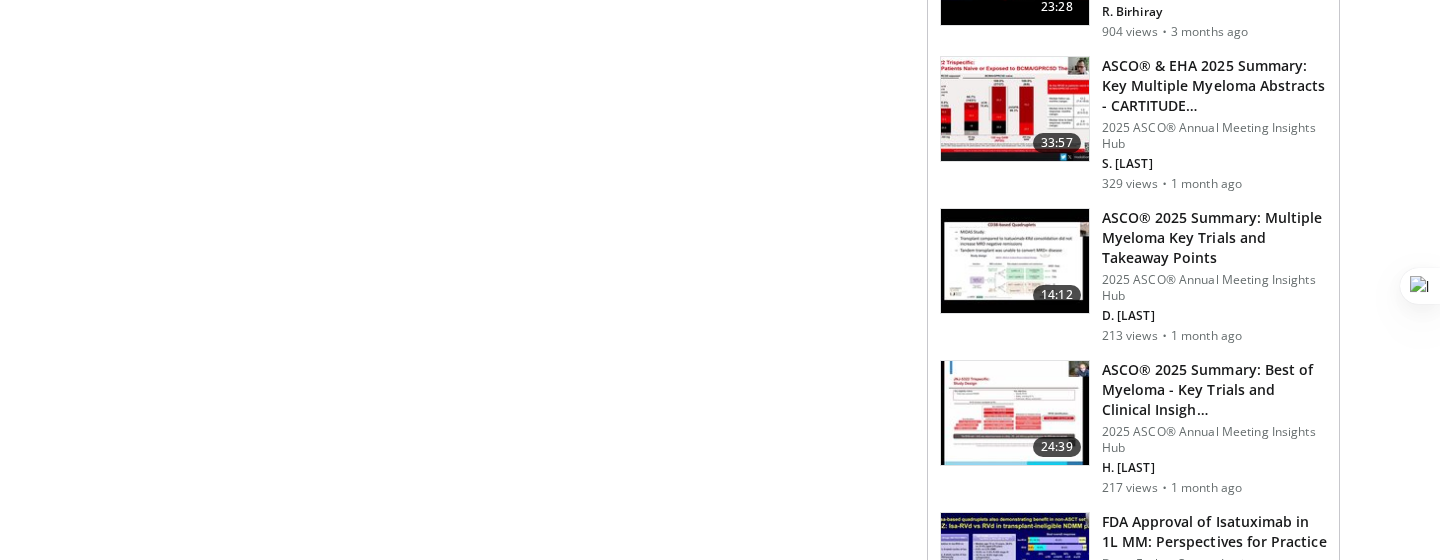 click on "ASCO® 2025 Summary: Multiple Myeloma Key Trials and Takeaway Points" at bounding box center [1214, 238] 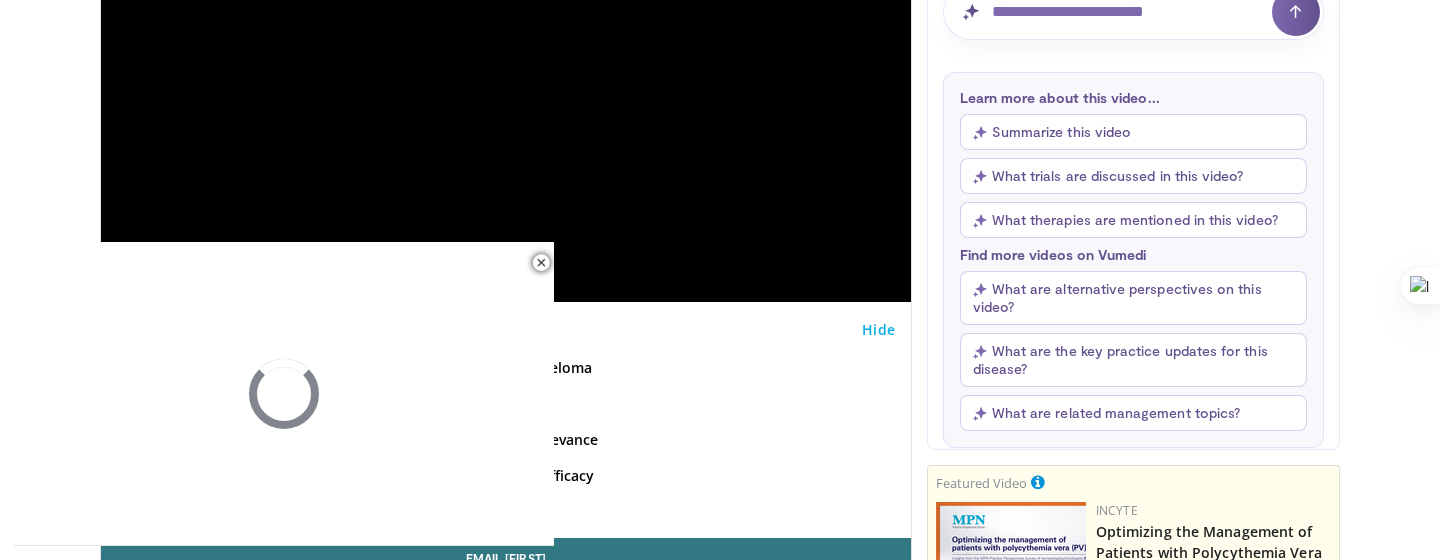 scroll, scrollTop: 362, scrollLeft: 0, axis: vertical 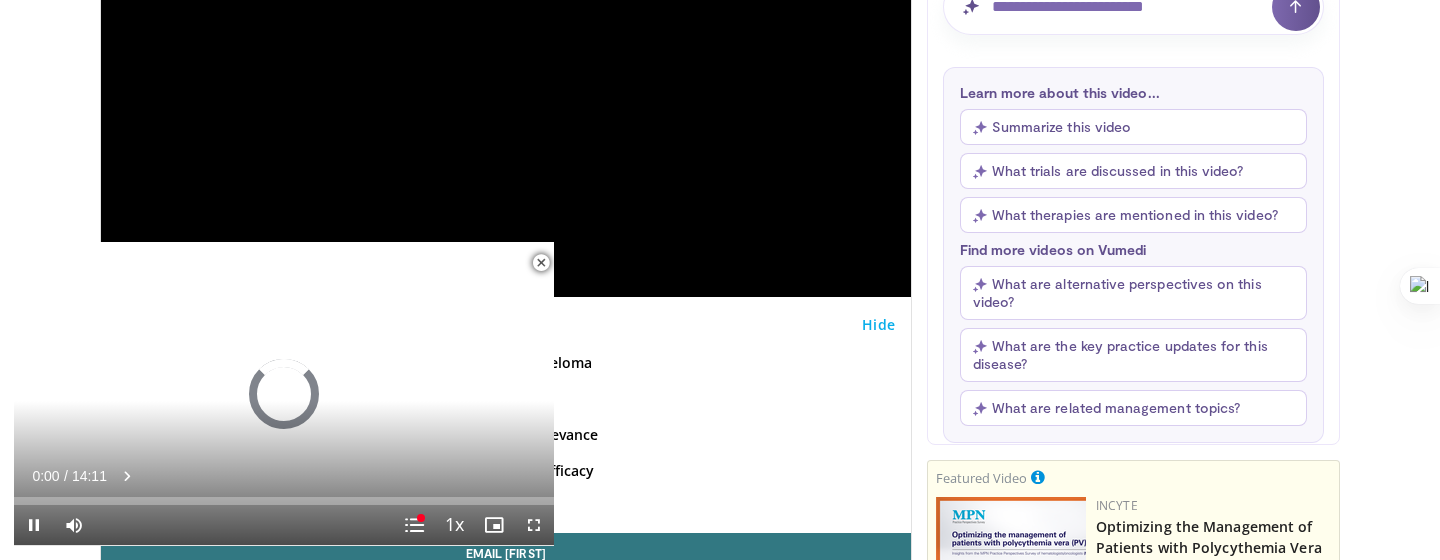 click at bounding box center [541, 263] 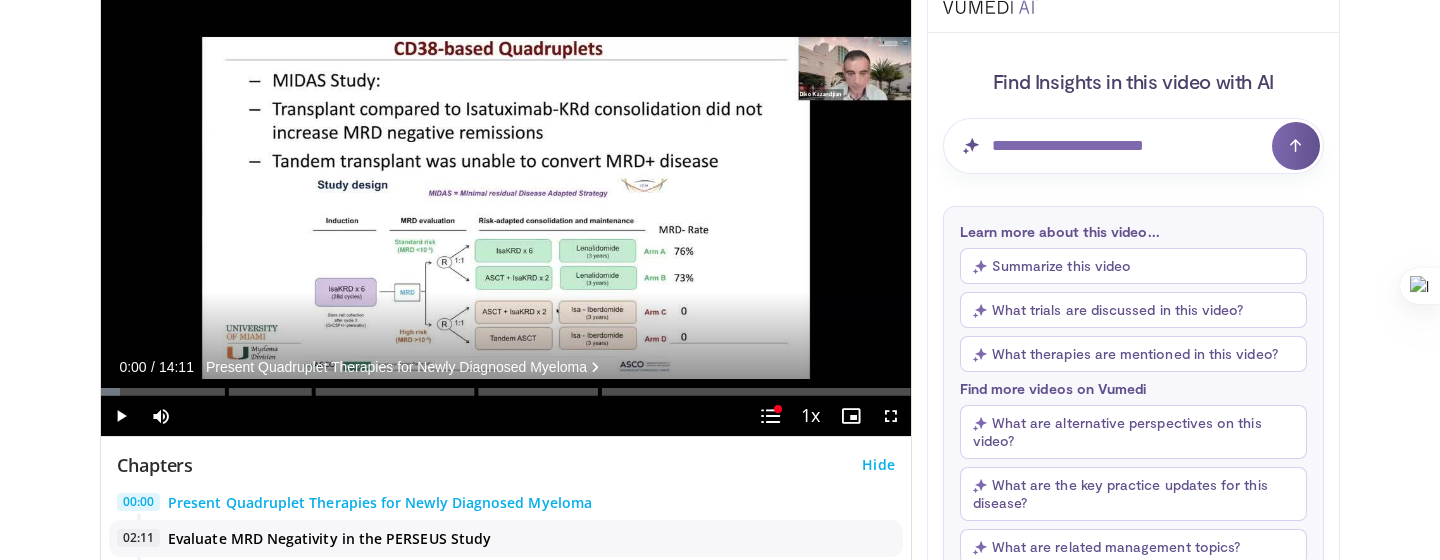 scroll, scrollTop: 220, scrollLeft: 0, axis: vertical 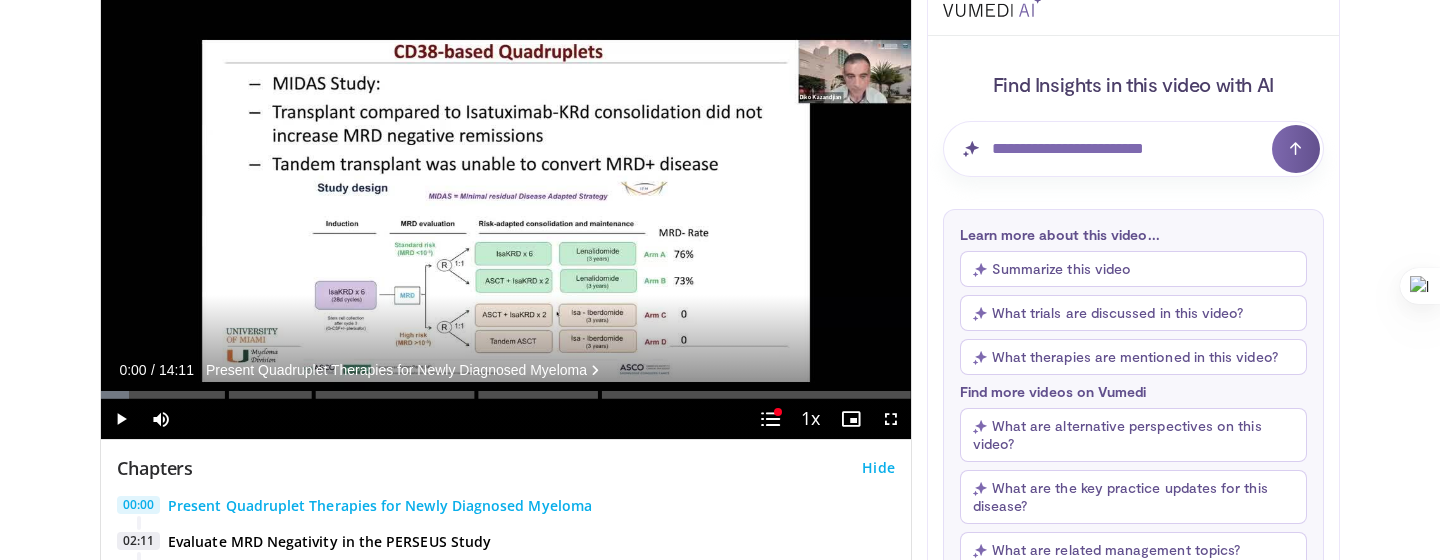 click on "Summarize this video" at bounding box center (1133, 269) 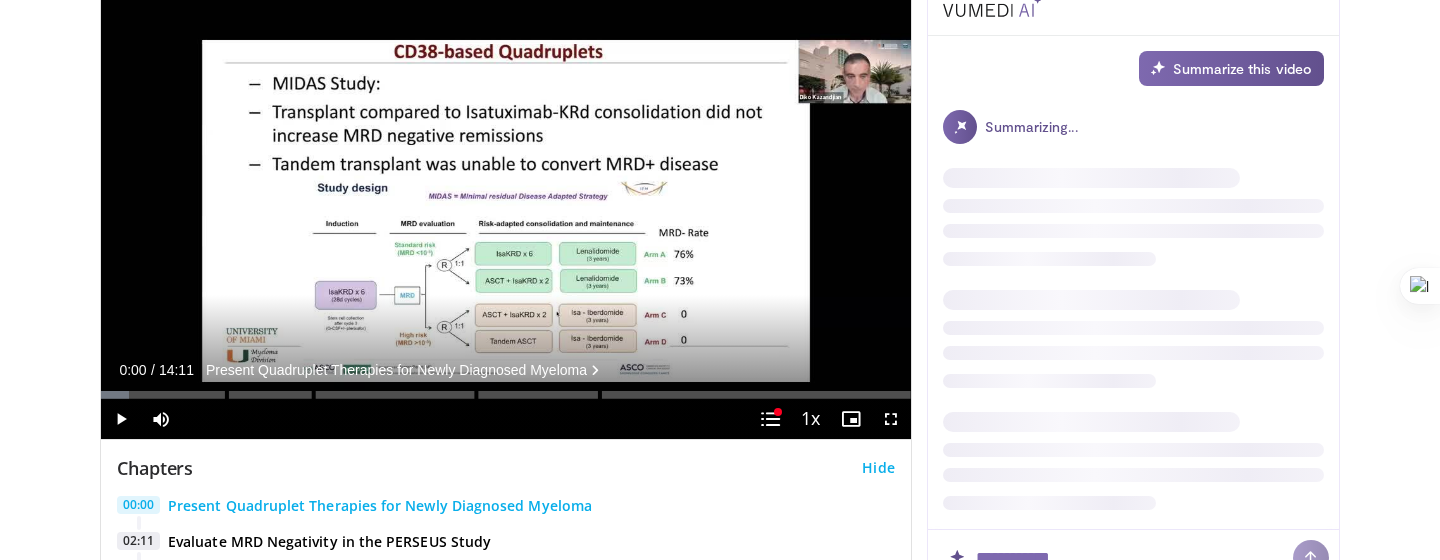 scroll, scrollTop: 2, scrollLeft: 0, axis: vertical 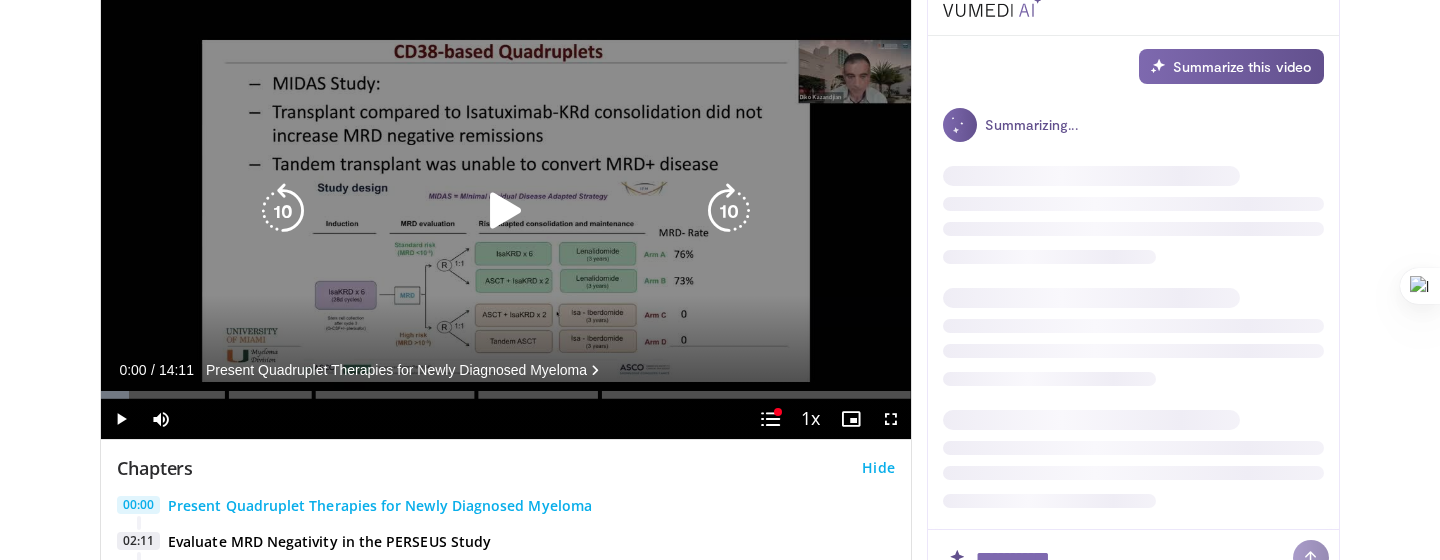 click at bounding box center [506, 211] 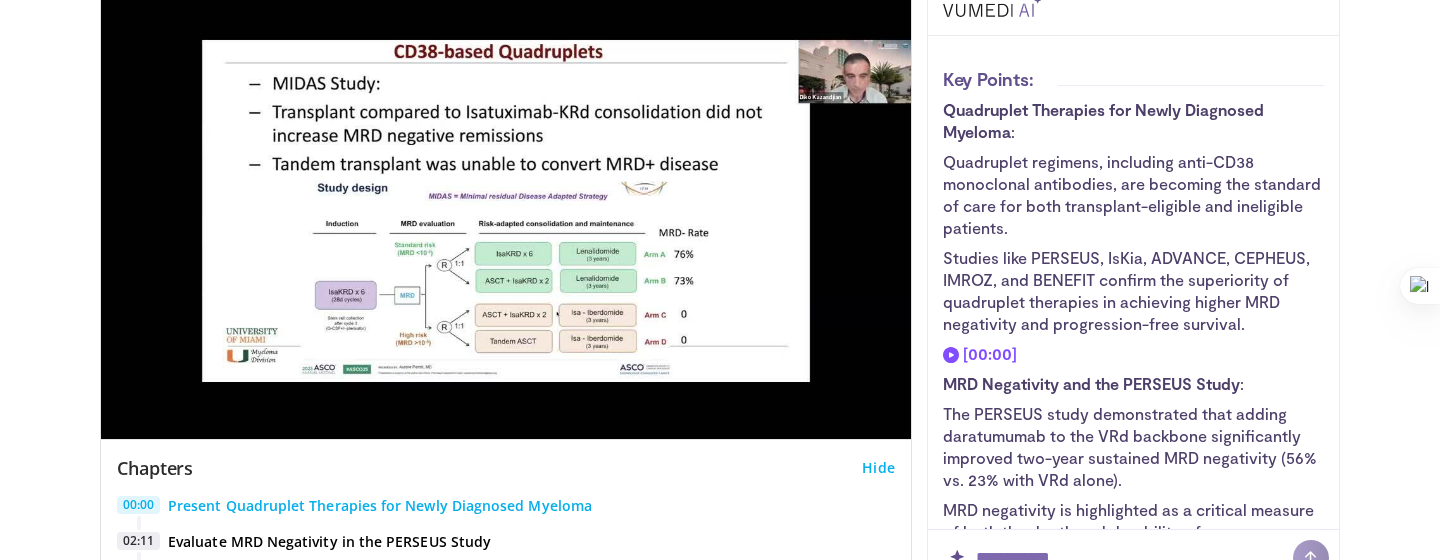 scroll, scrollTop: 290, scrollLeft: 0, axis: vertical 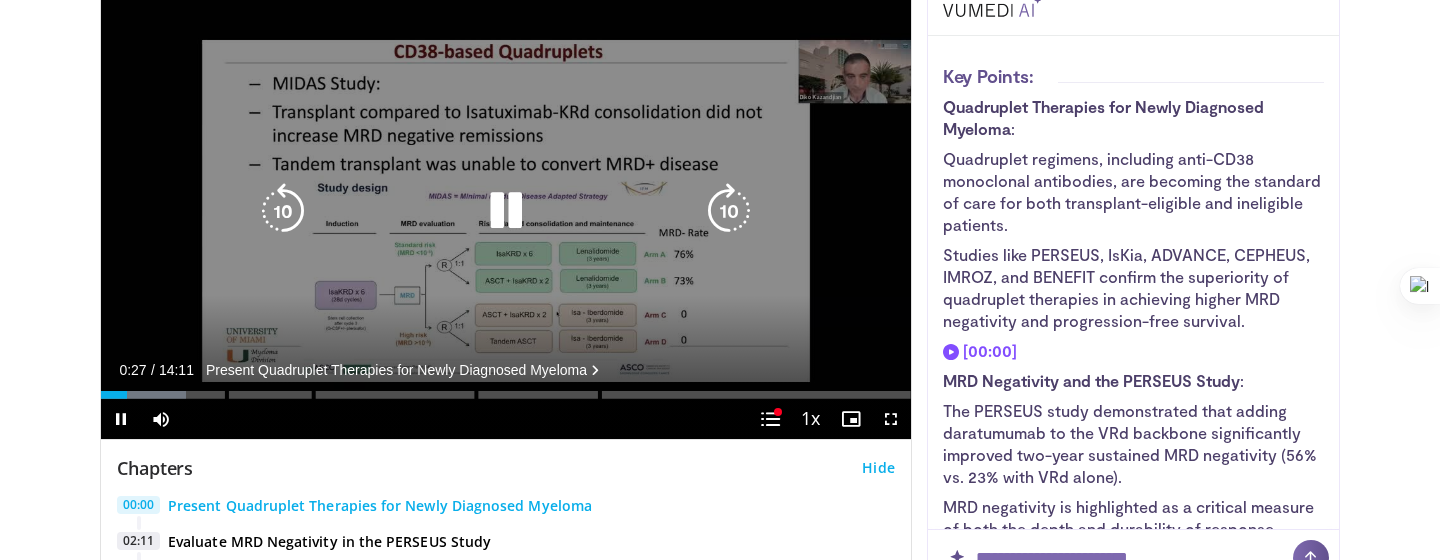 click on "10 seconds
Tap to unmute" at bounding box center (506, 211) 